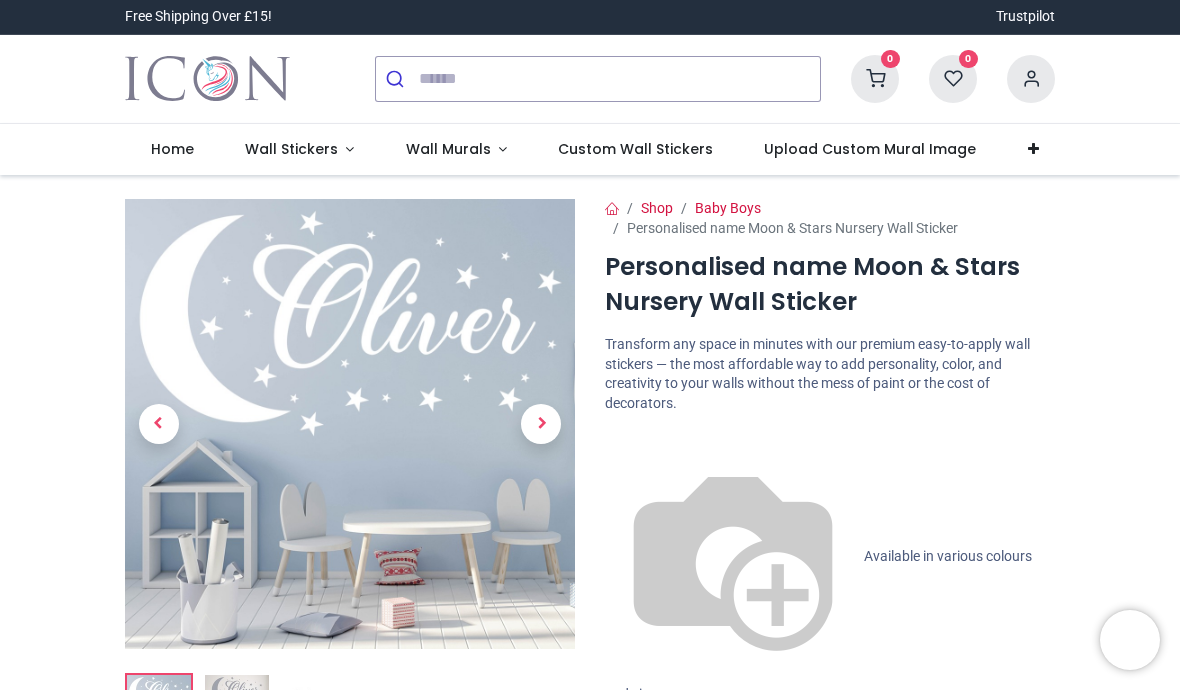 scroll, scrollTop: 0, scrollLeft: 0, axis: both 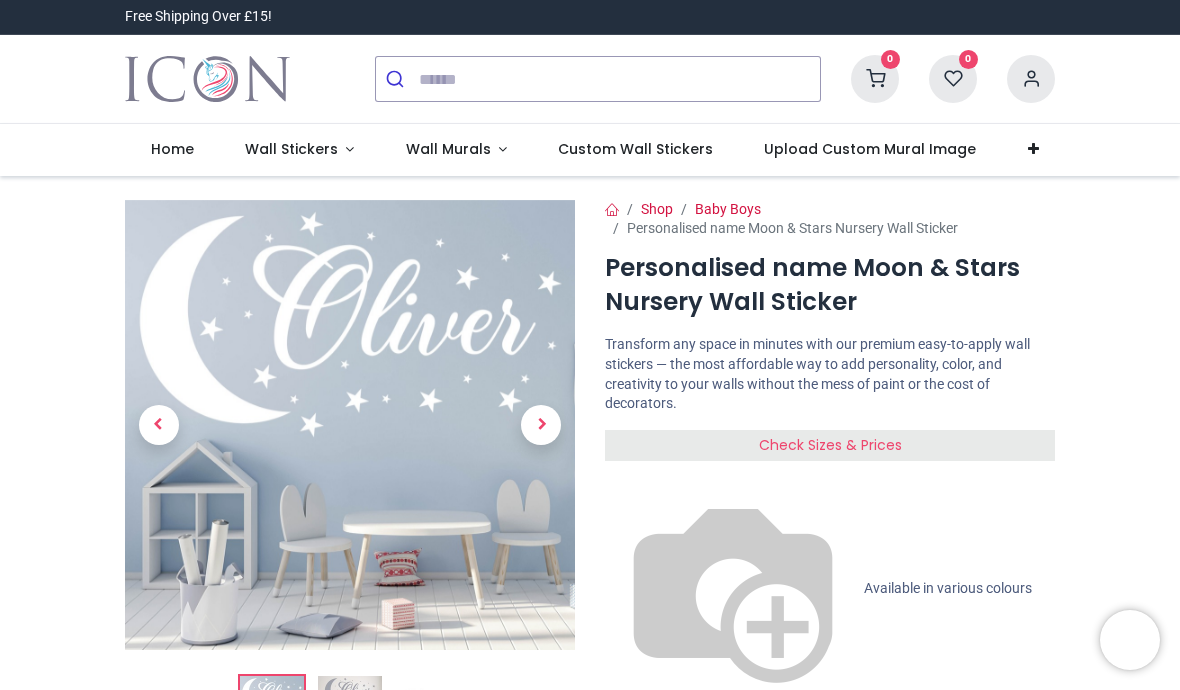 click at bounding box center [541, 425] 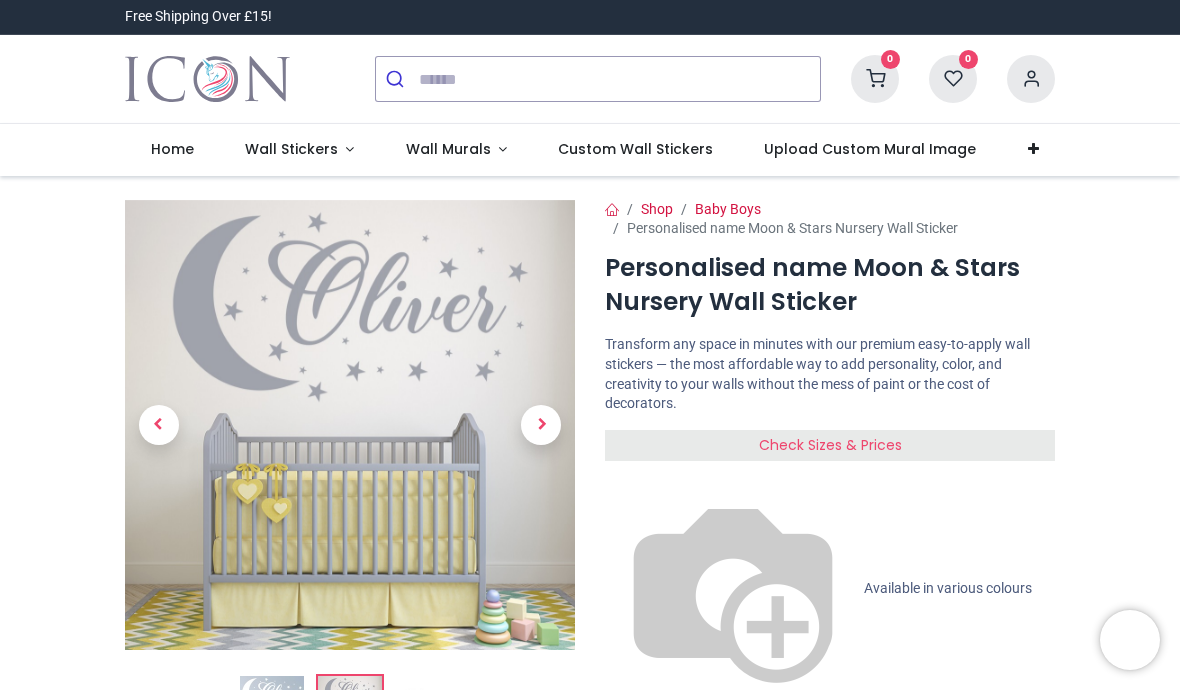 click at bounding box center (541, 425) 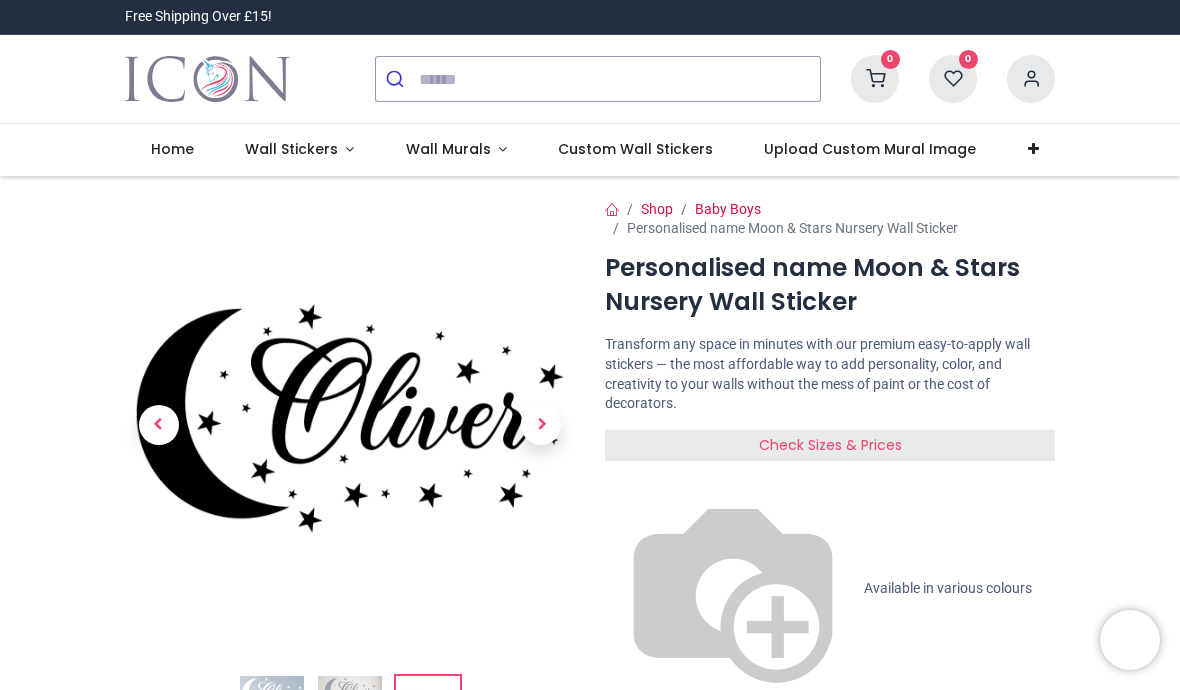 click at bounding box center [541, 425] 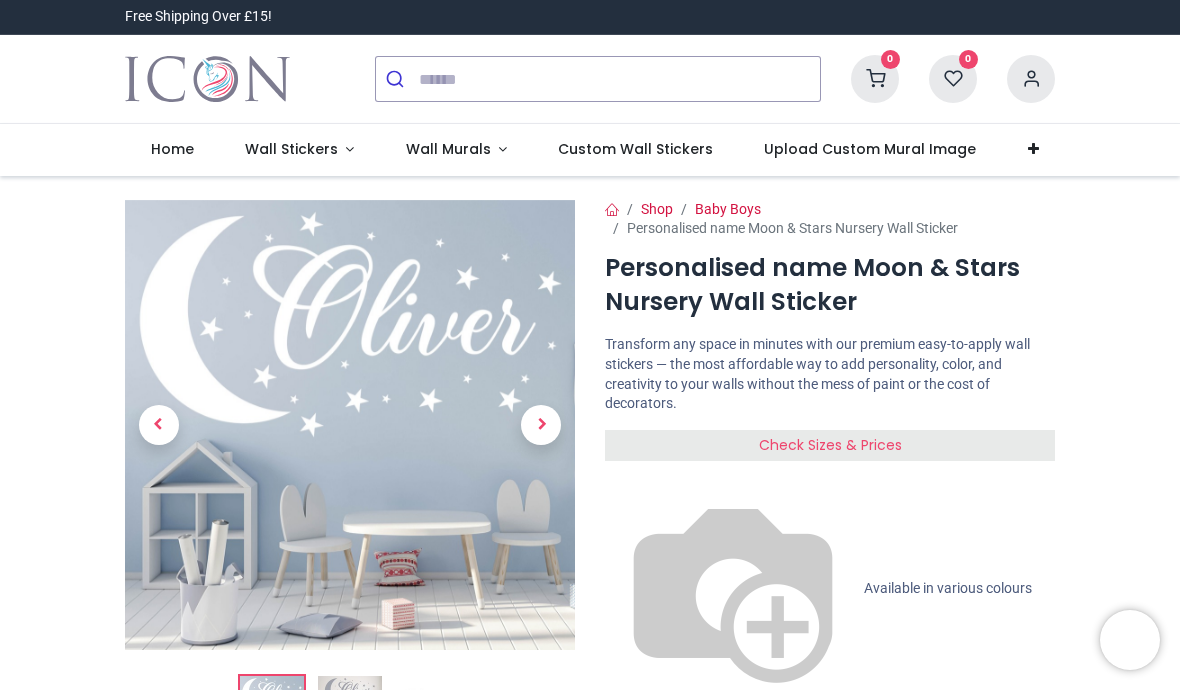 scroll, scrollTop: 77, scrollLeft: 0, axis: vertical 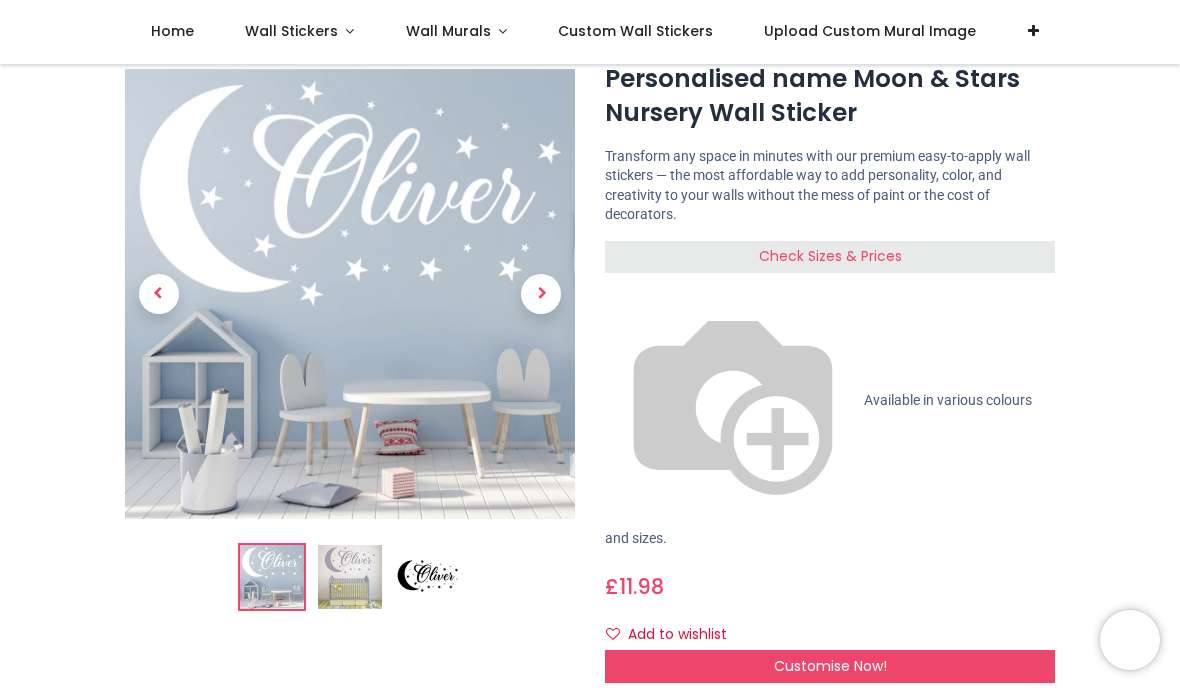 click on "Customise Now!" at bounding box center (830, 666) 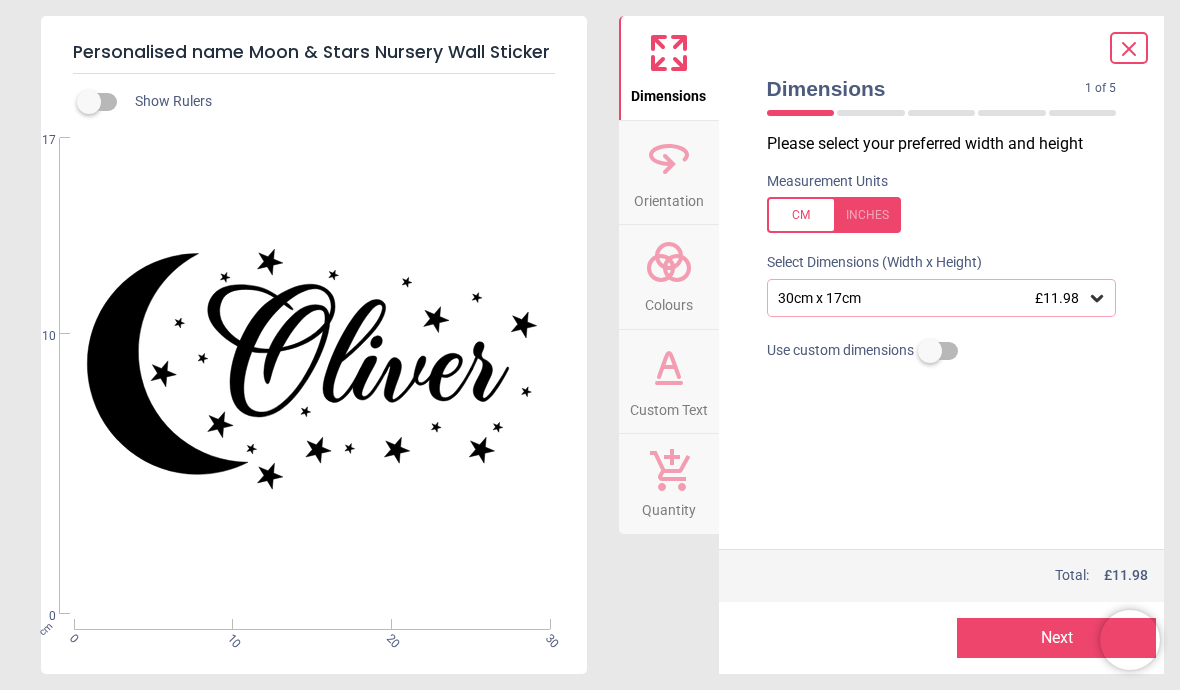 click 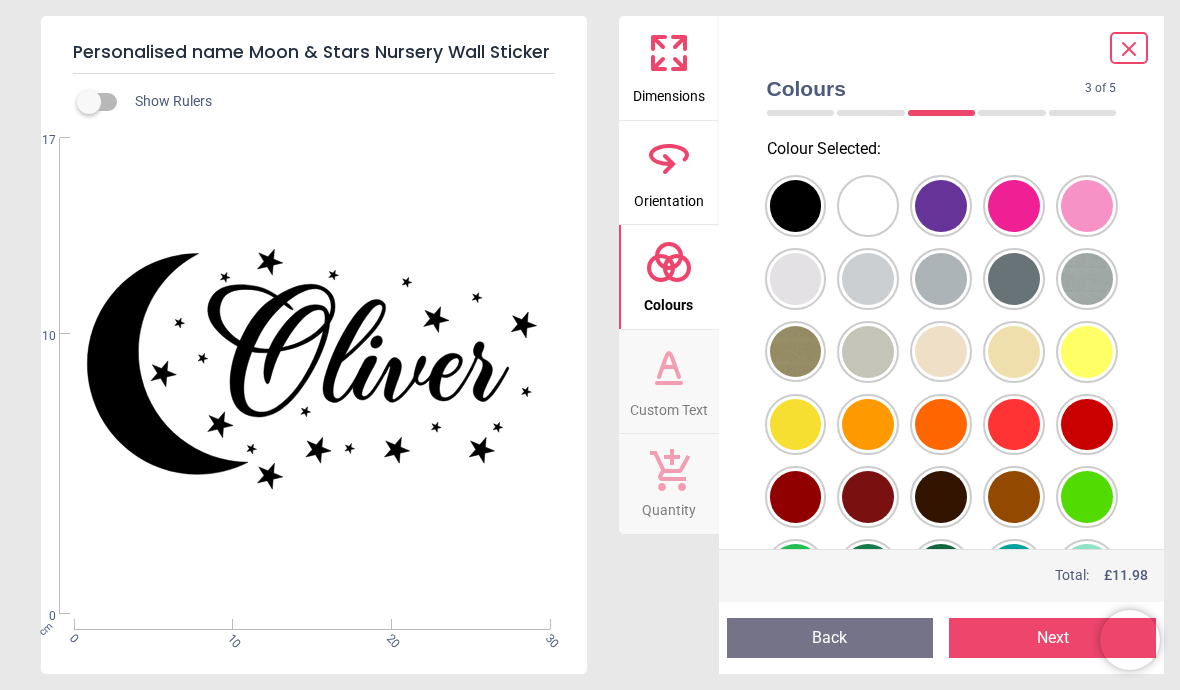 click at bounding box center [796, 206] 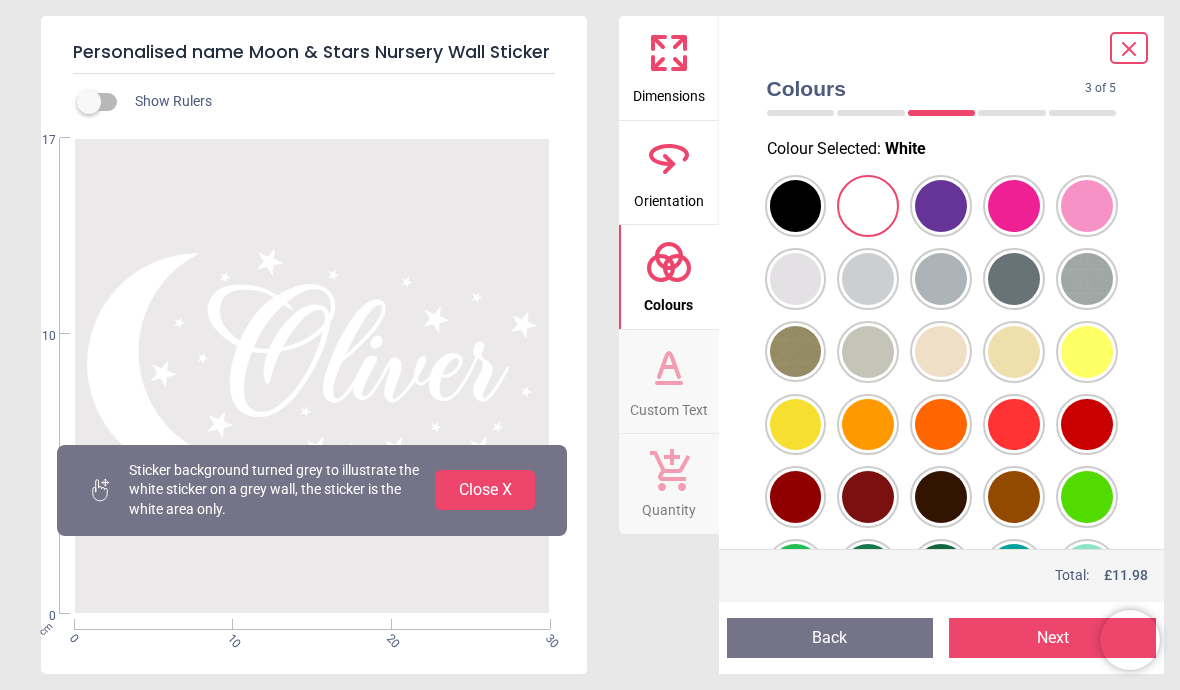 click 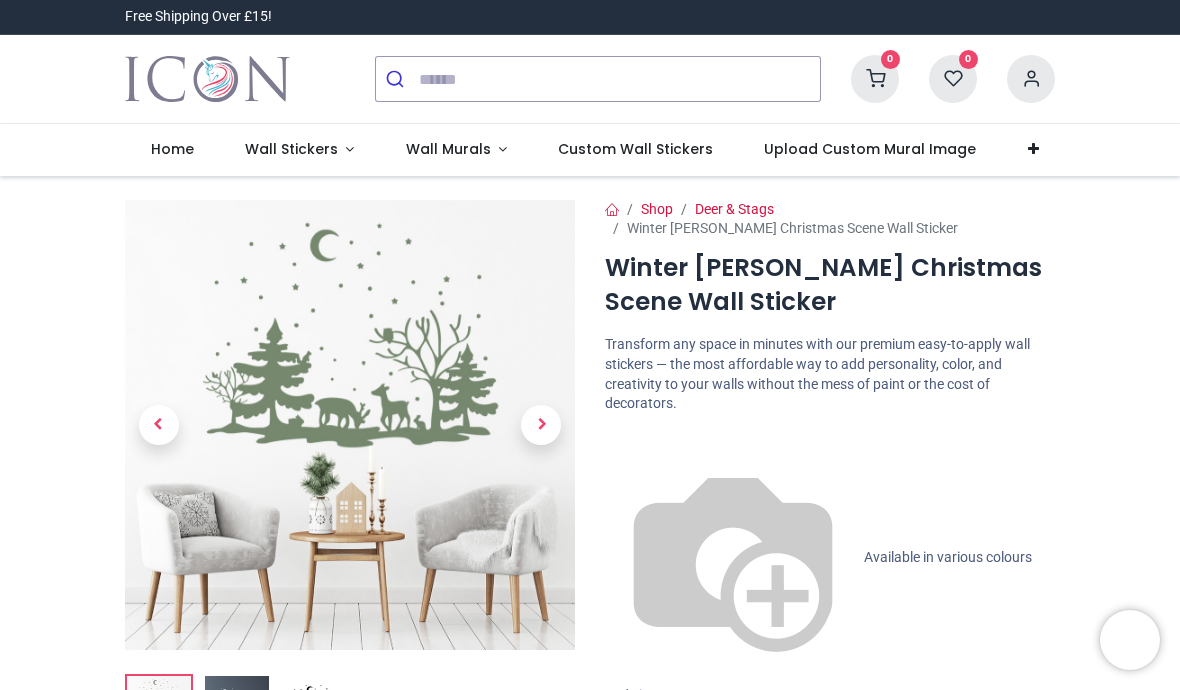 scroll, scrollTop: 0, scrollLeft: 0, axis: both 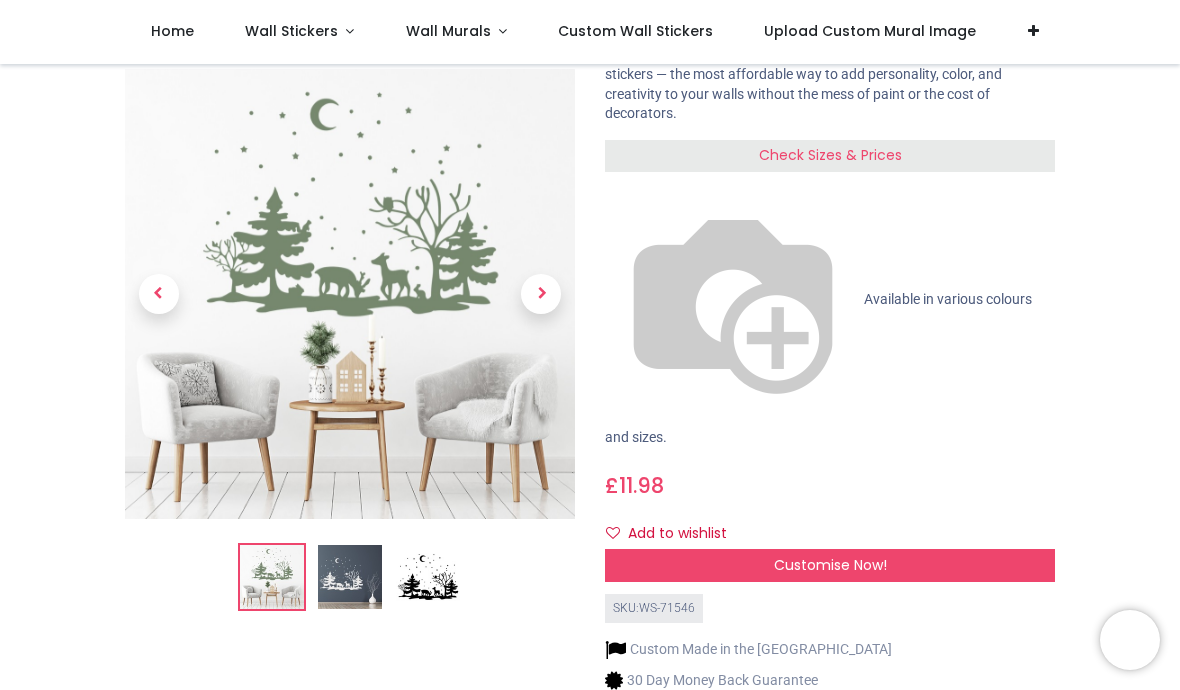 click at bounding box center (350, 577) 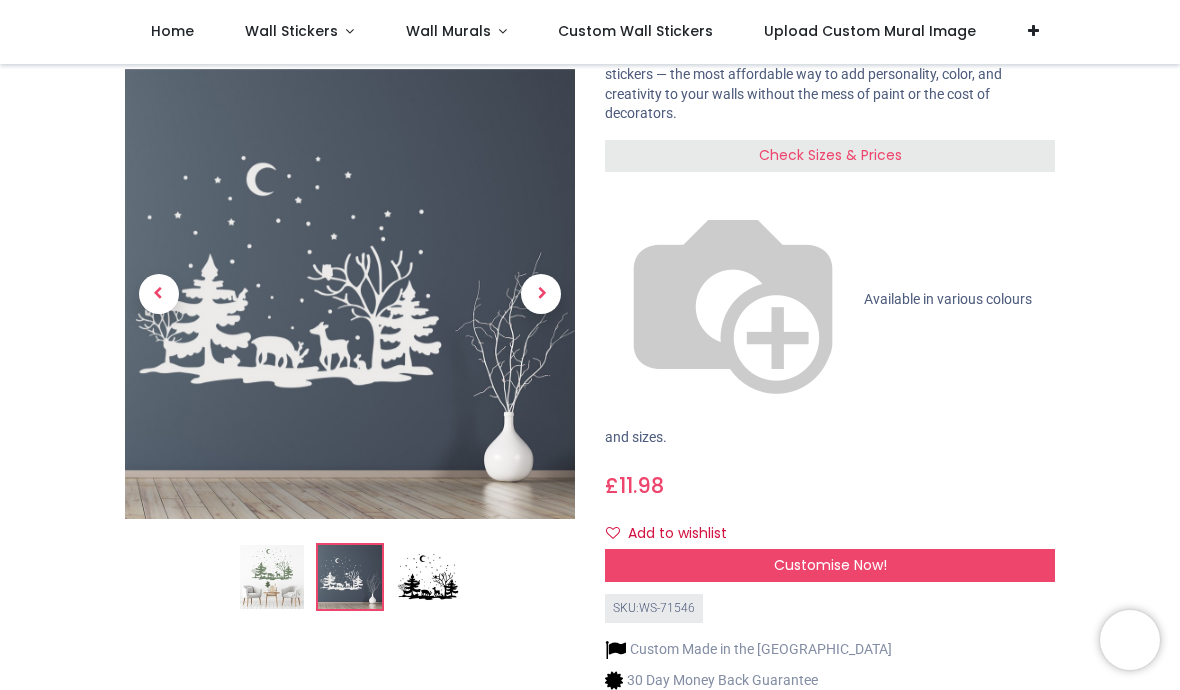 click at bounding box center (272, 577) 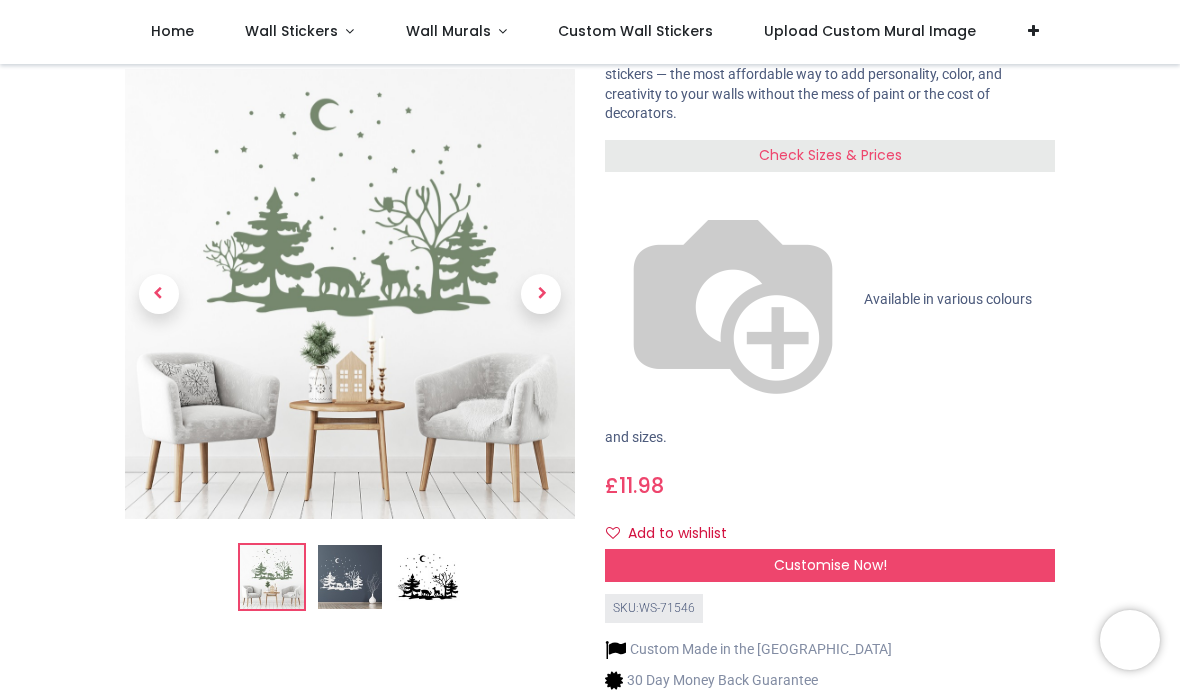 click at bounding box center (541, 294) 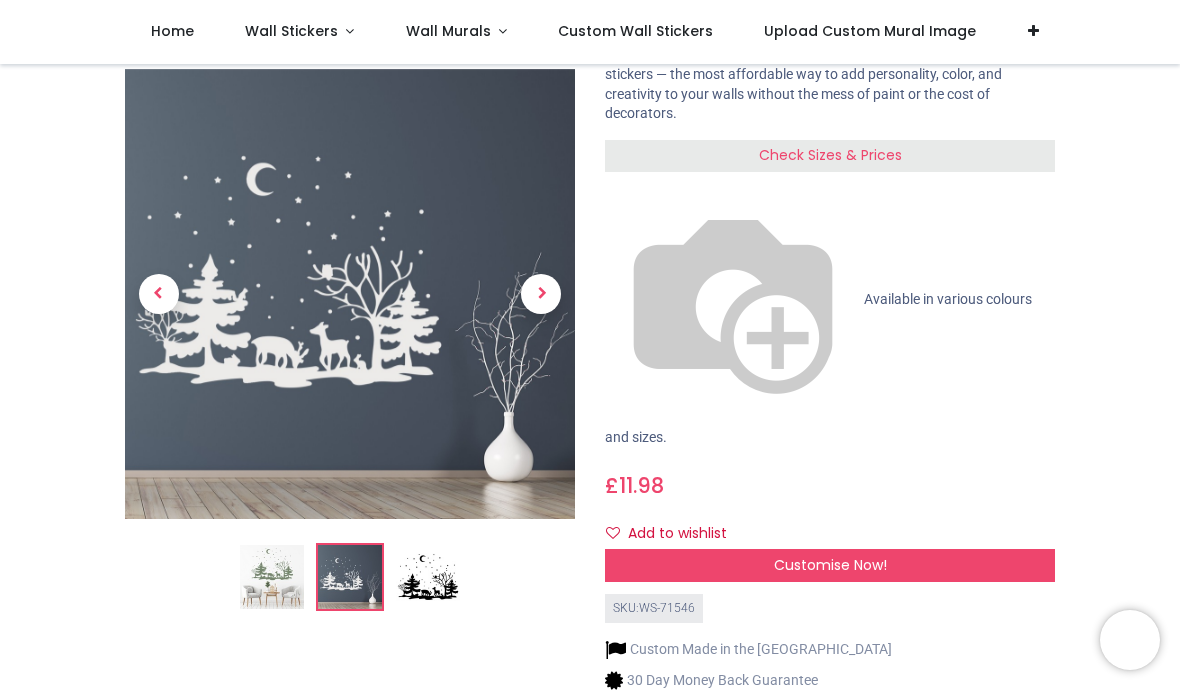 click at bounding box center [541, 294] 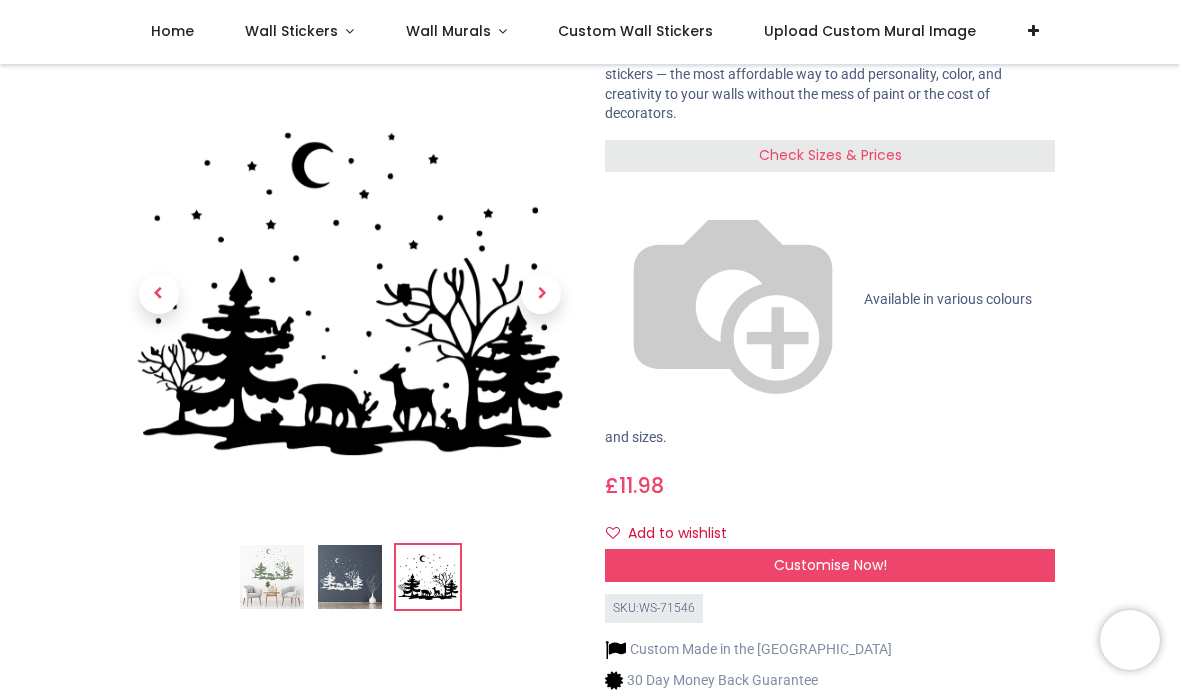 click at bounding box center [541, 294] 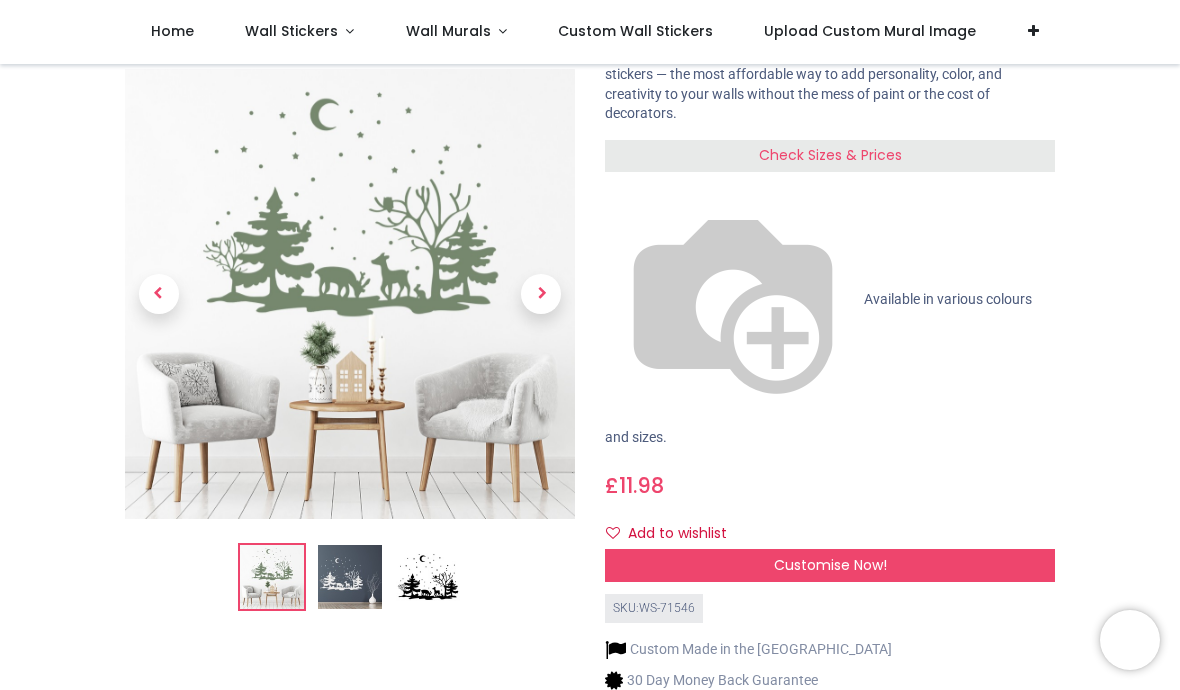 click at bounding box center [733, 300] 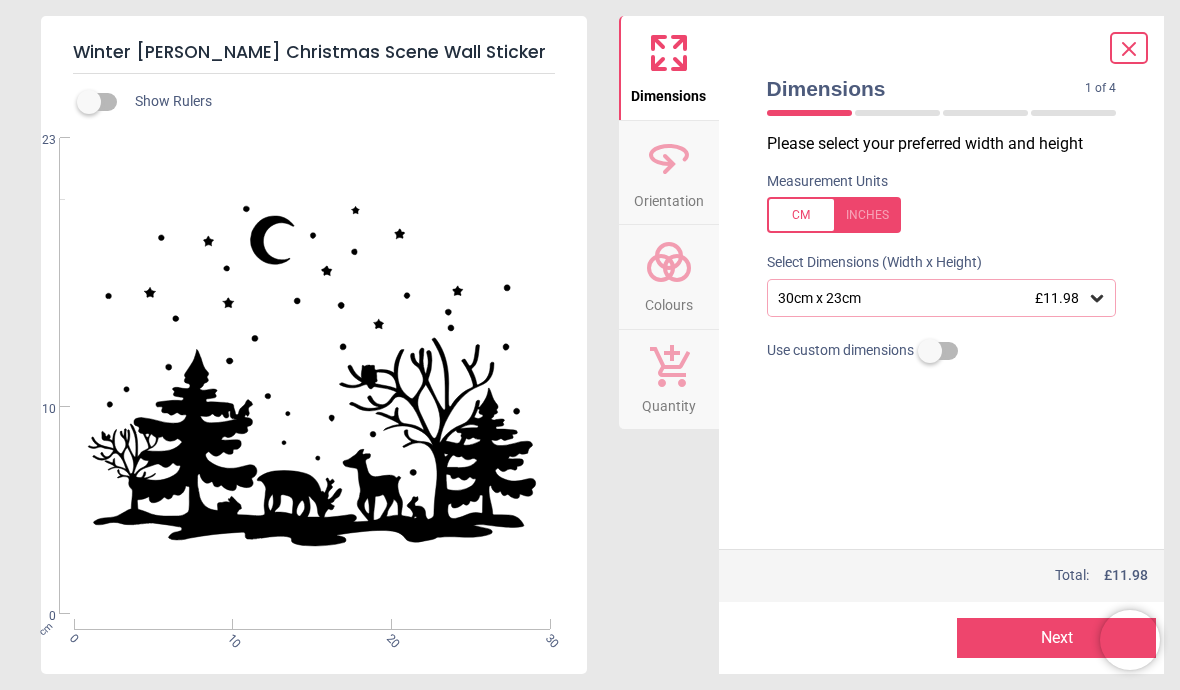 click 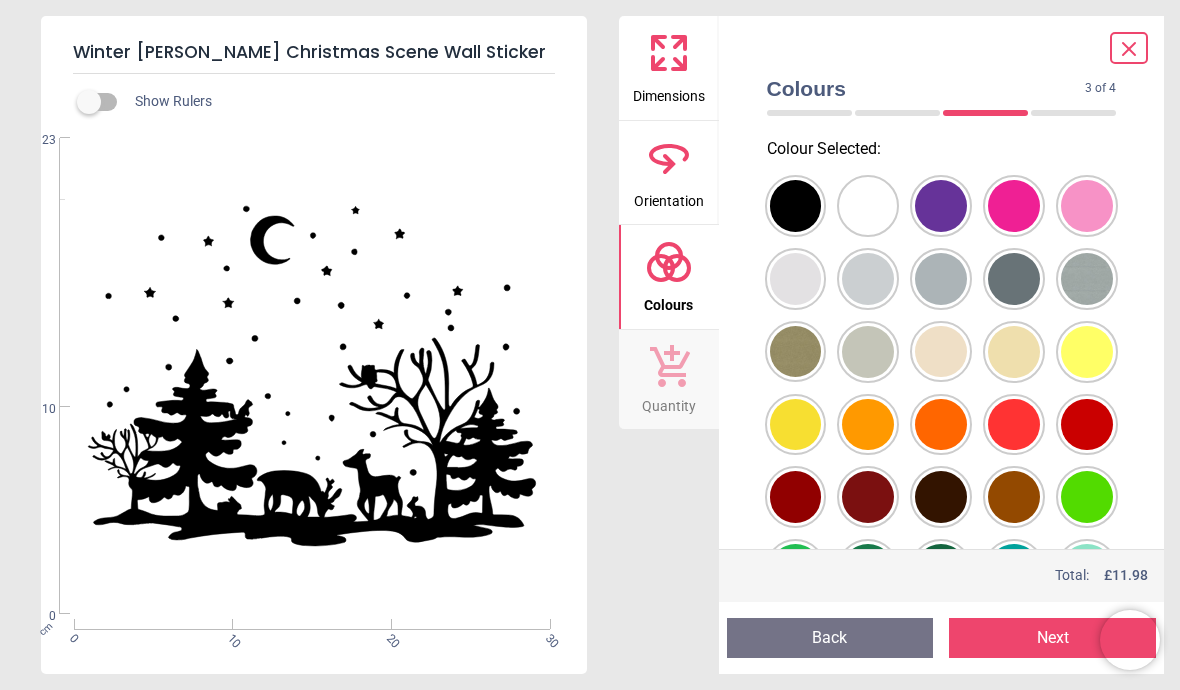 click at bounding box center (796, 206) 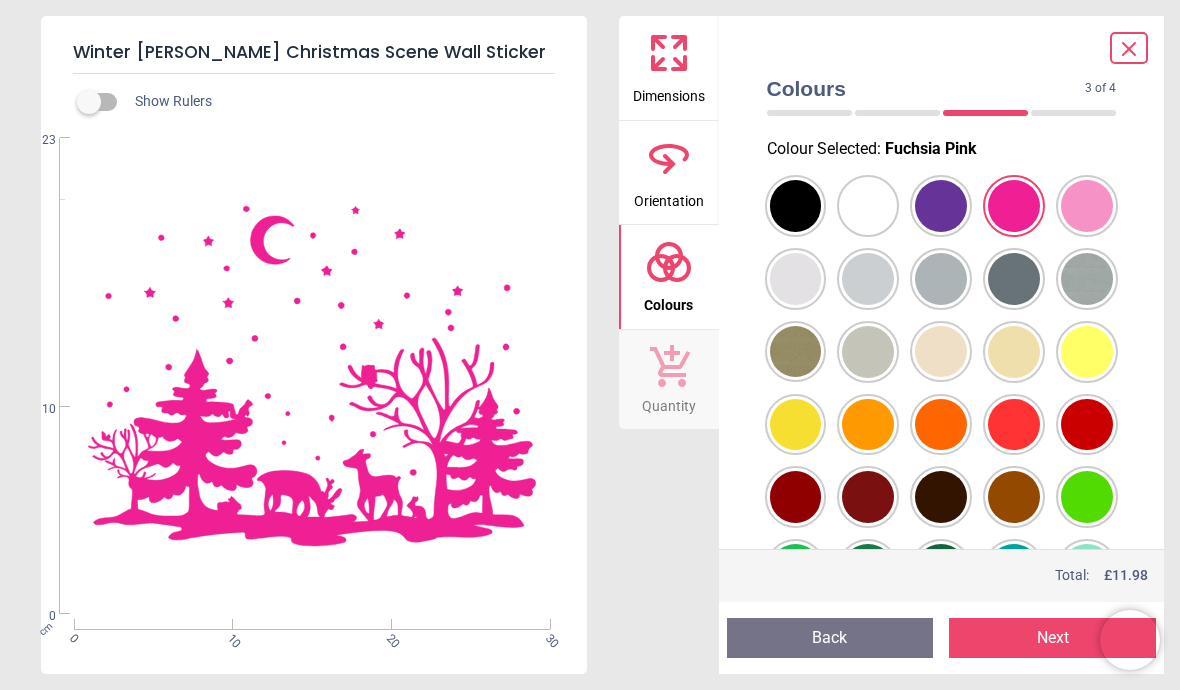 click at bounding box center (796, 206) 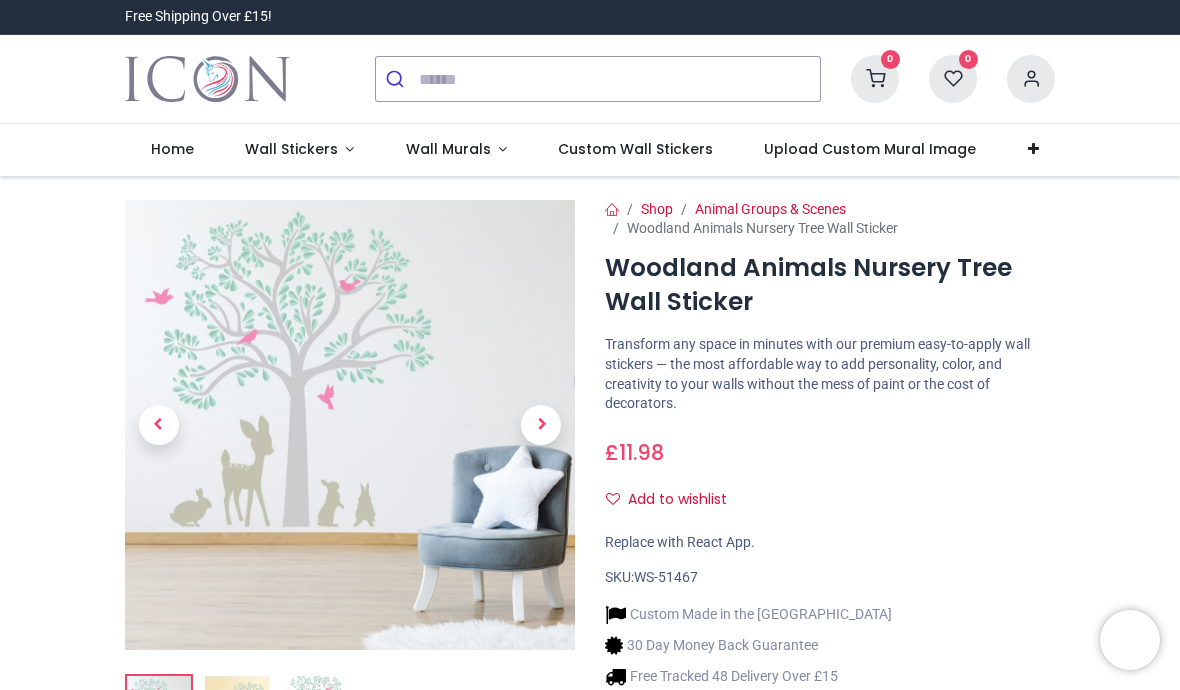 scroll, scrollTop: 0, scrollLeft: 0, axis: both 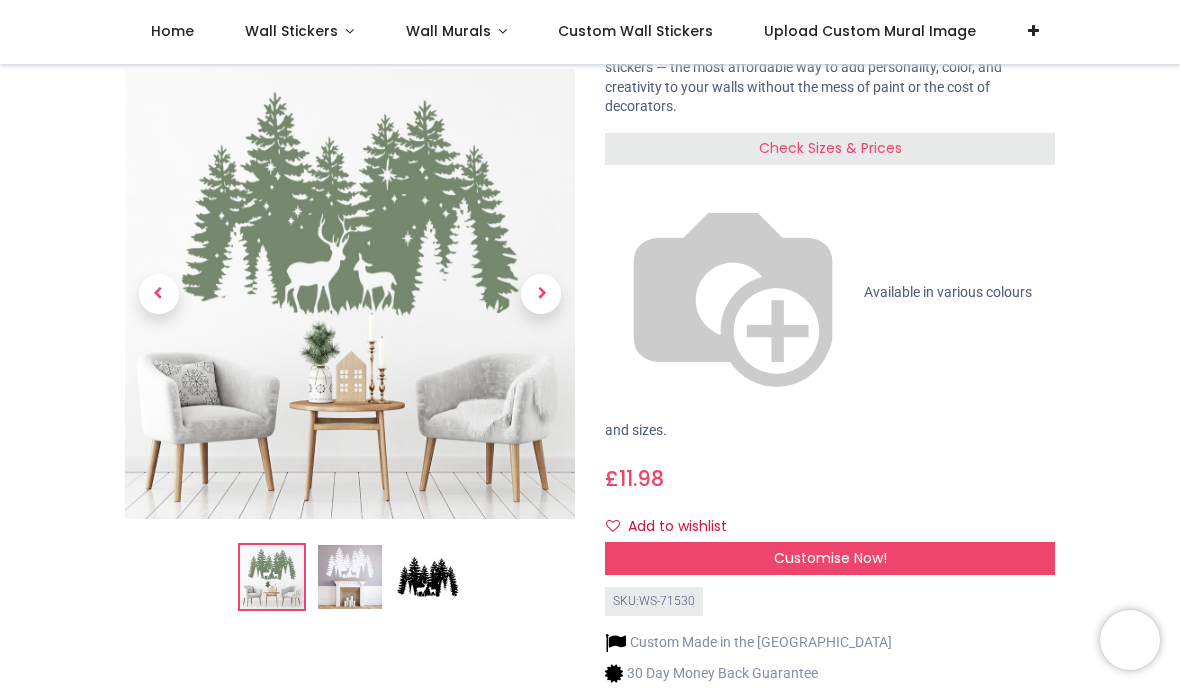 click at bounding box center (350, 577) 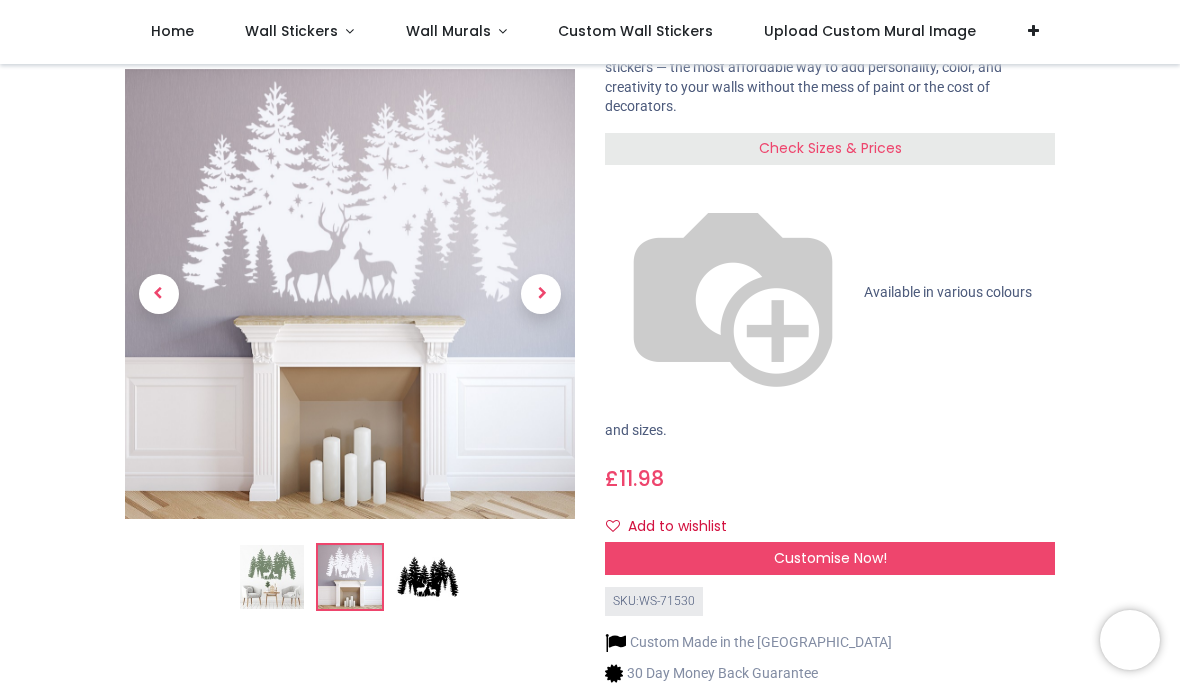 click on "Customise Now!" at bounding box center [830, 558] 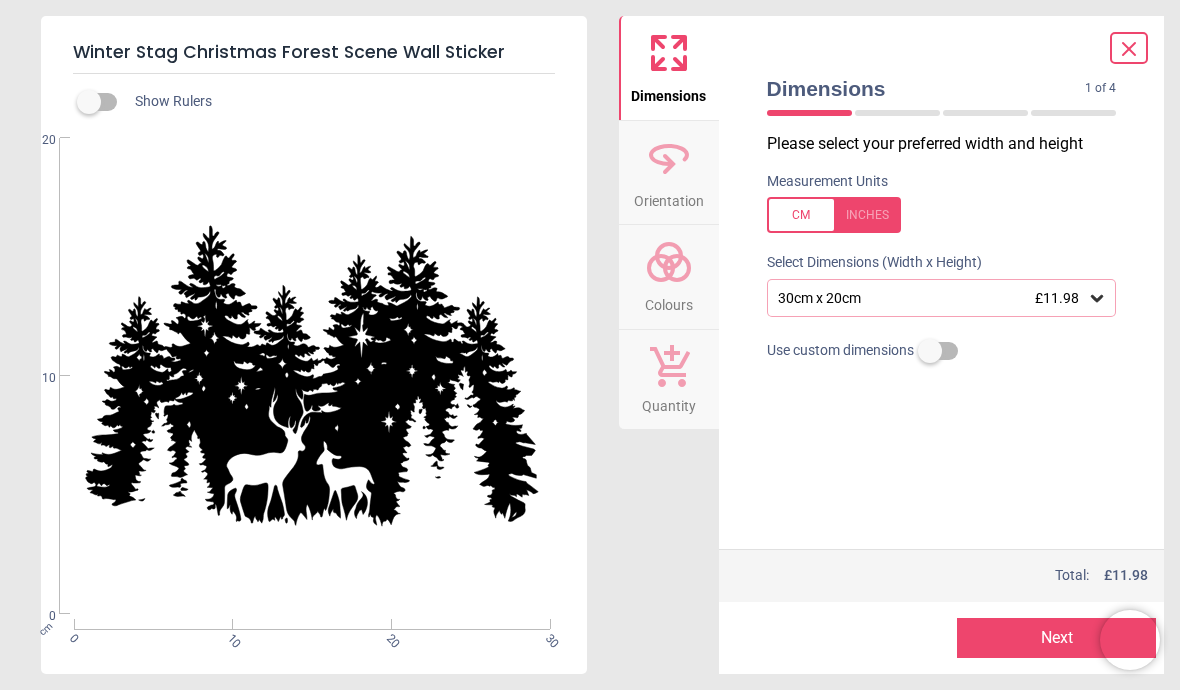 click 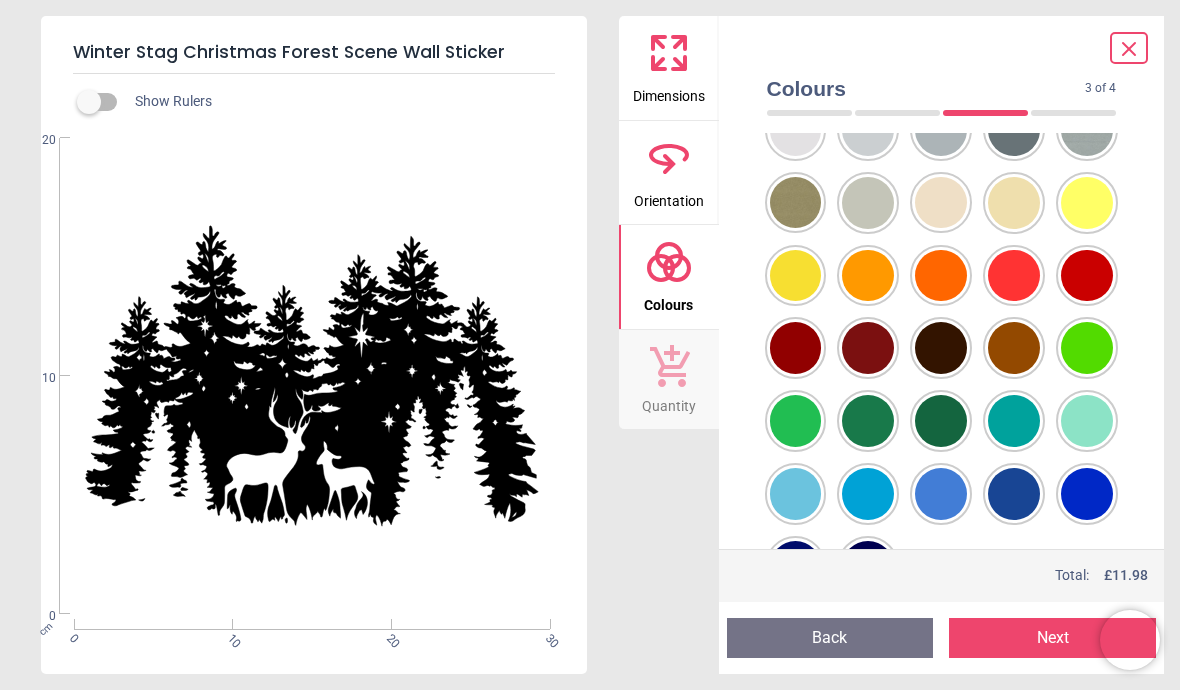 scroll, scrollTop: 150, scrollLeft: 0, axis: vertical 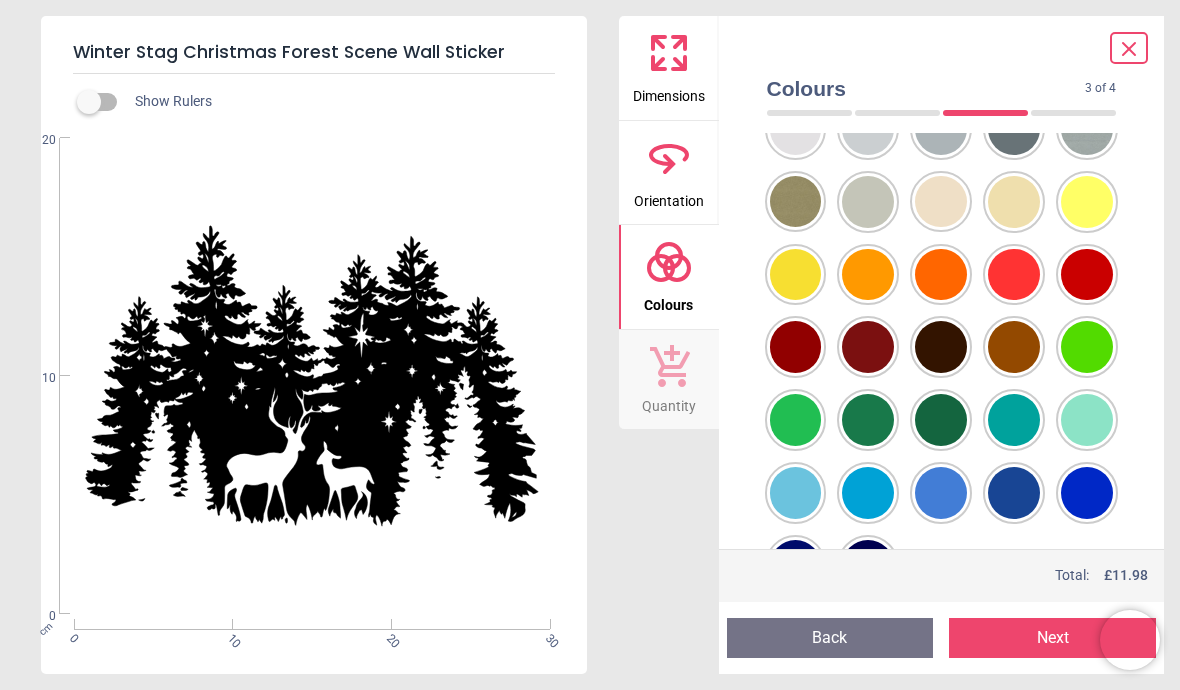 click at bounding box center [796, 56] 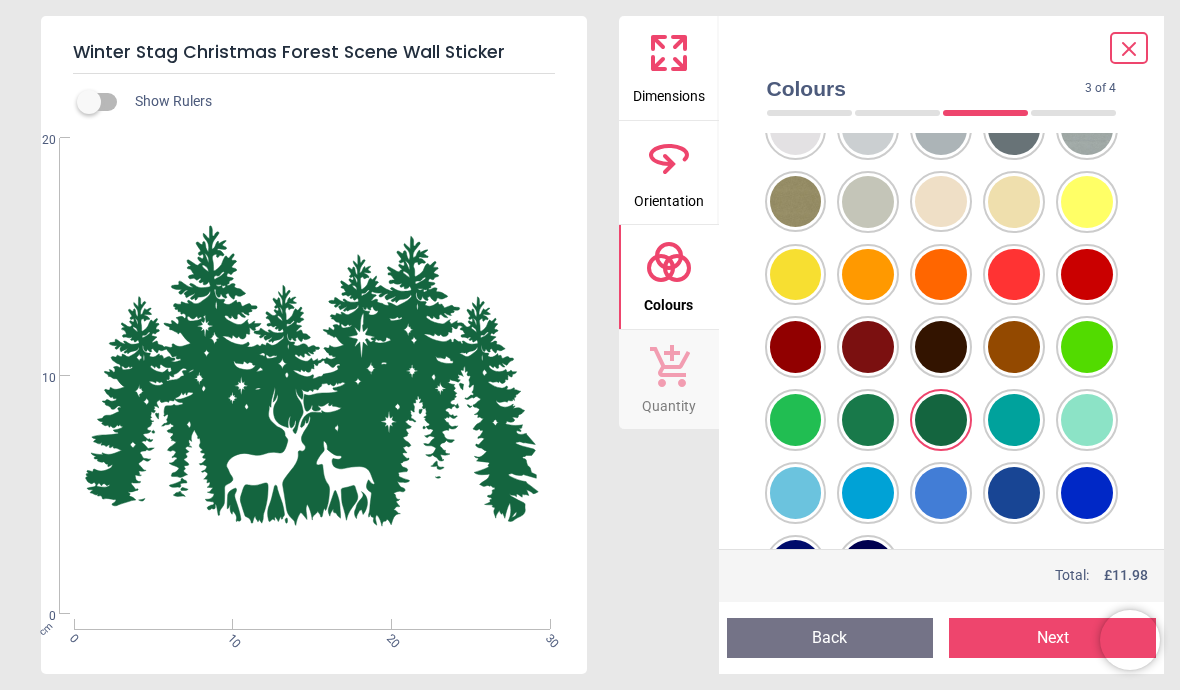 click at bounding box center (796, 56) 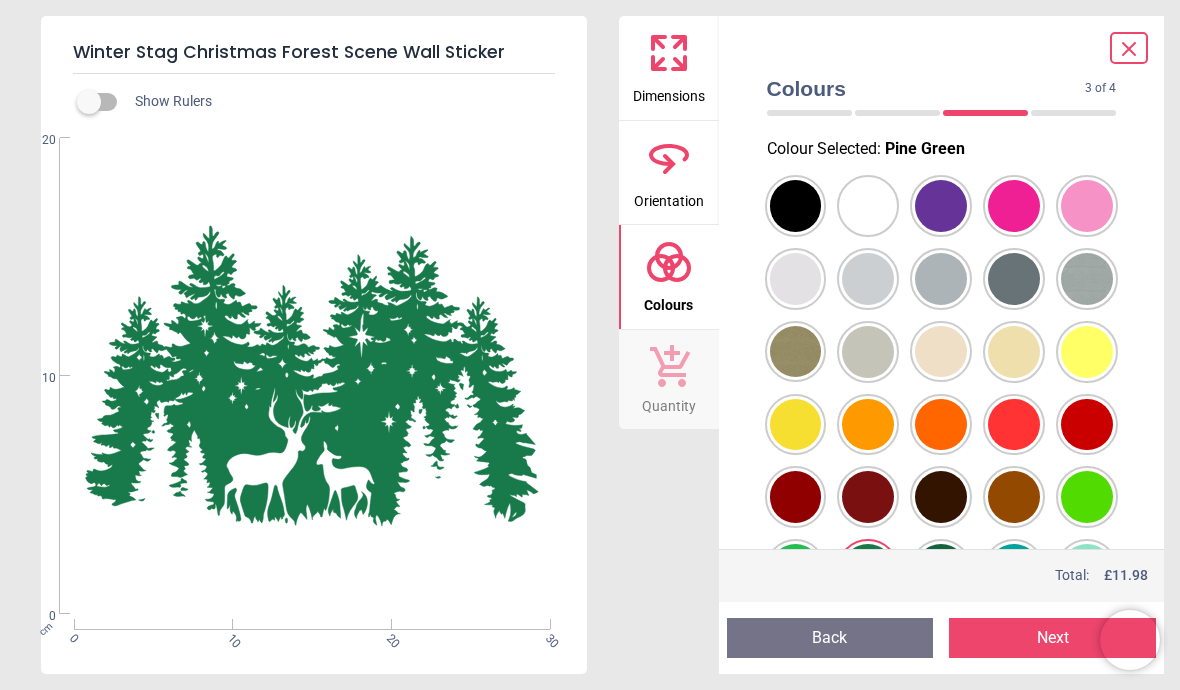 scroll, scrollTop: 0, scrollLeft: 0, axis: both 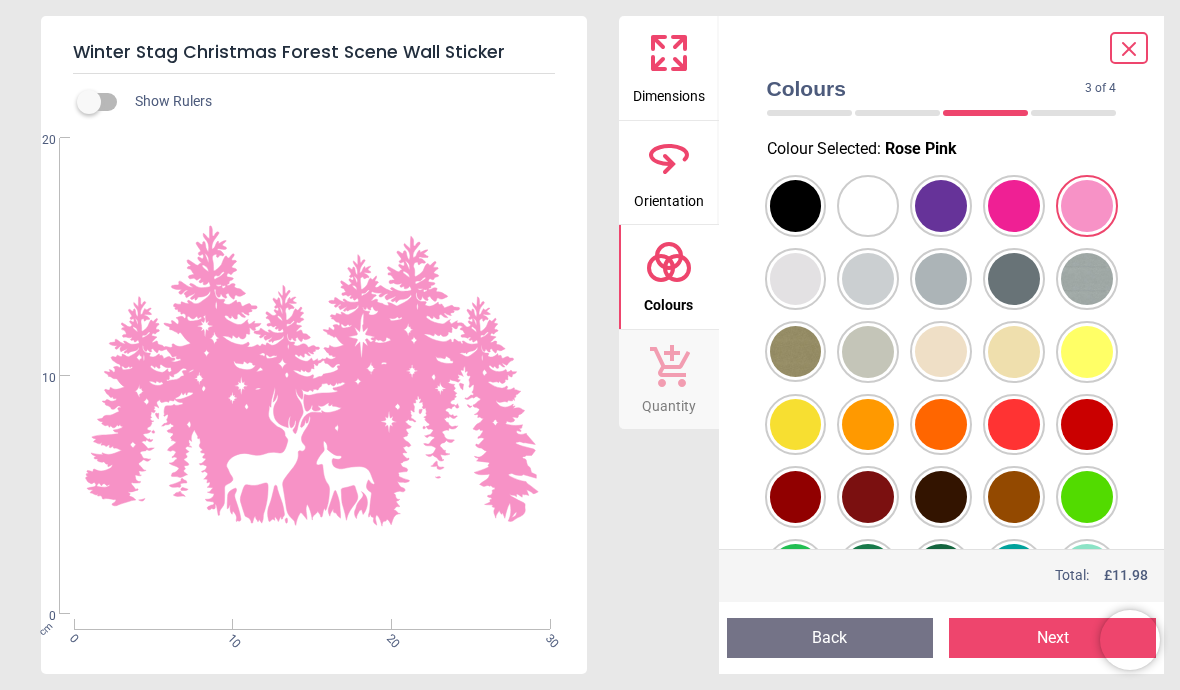 click at bounding box center (796, 206) 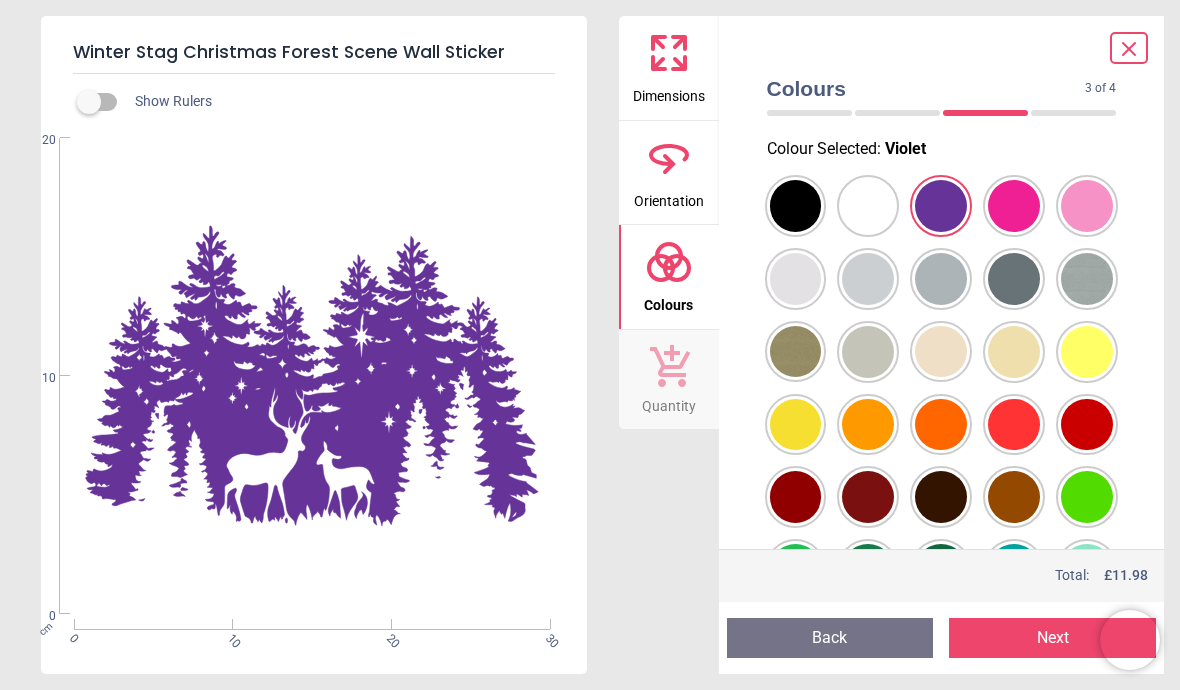 click at bounding box center (796, 206) 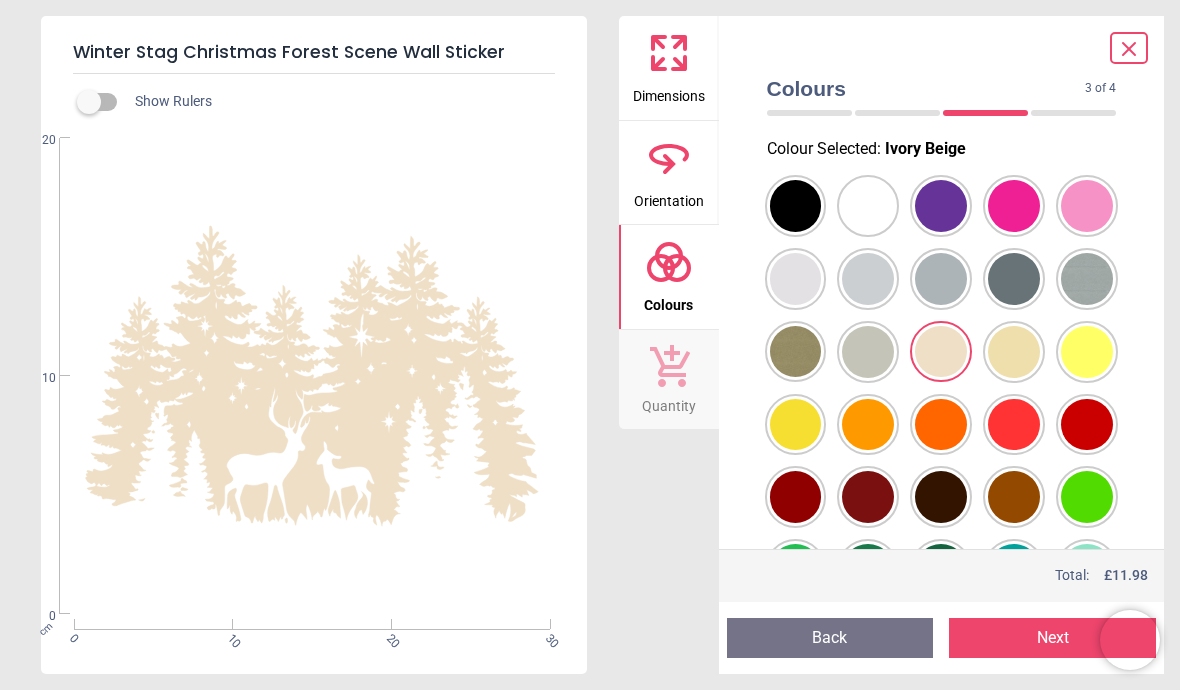 click at bounding box center (796, 206) 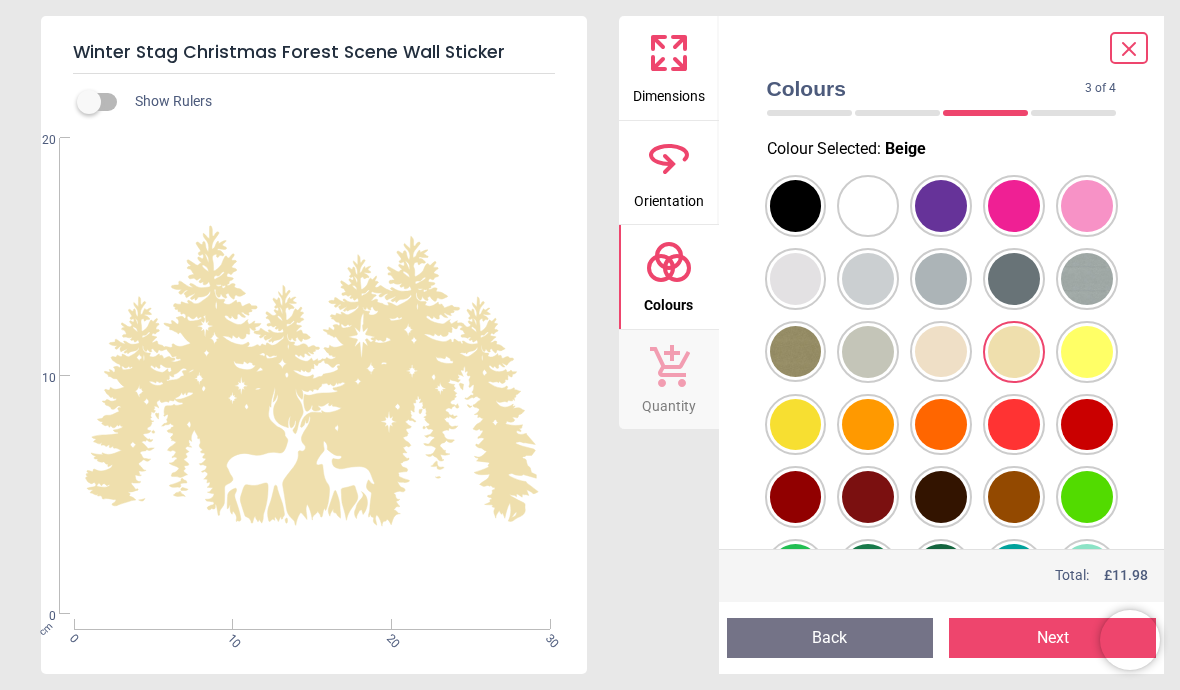 click at bounding box center (796, 206) 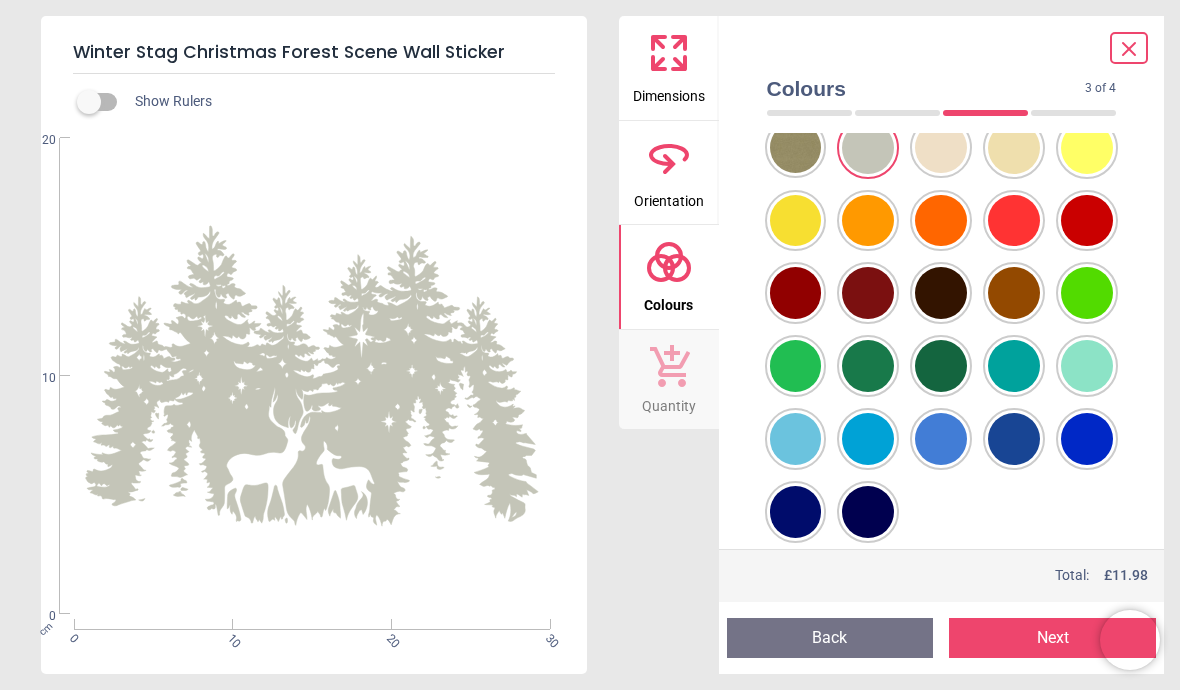 scroll, scrollTop: 202, scrollLeft: 0, axis: vertical 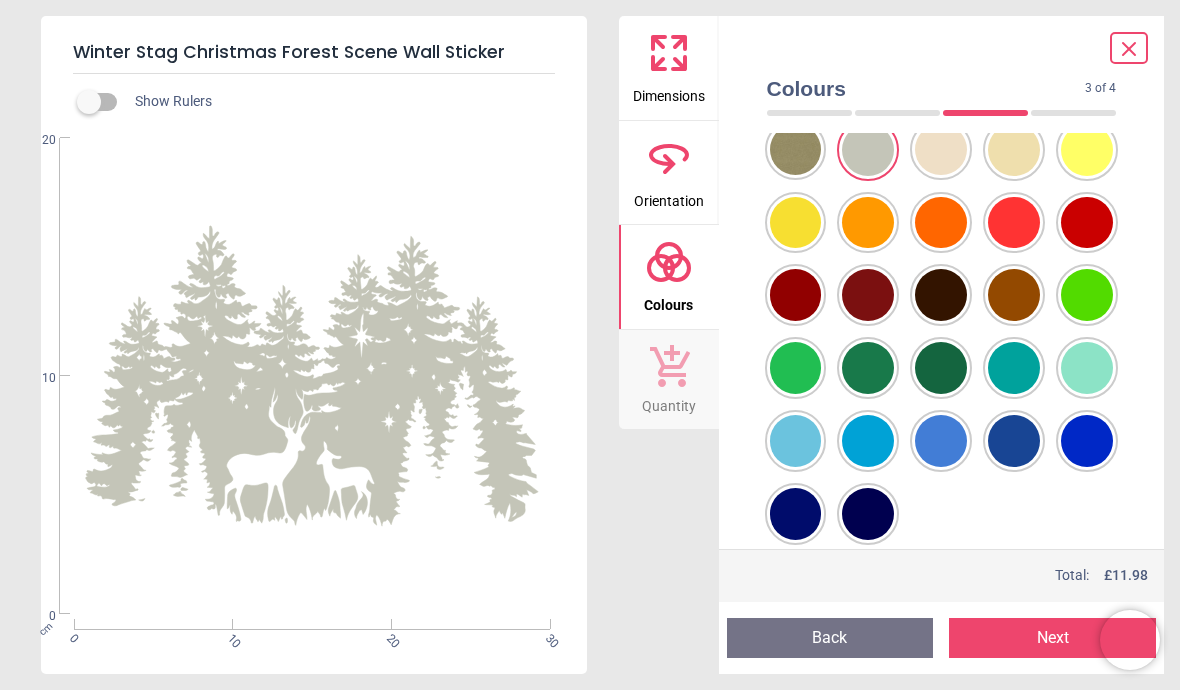 click at bounding box center (796, 4) 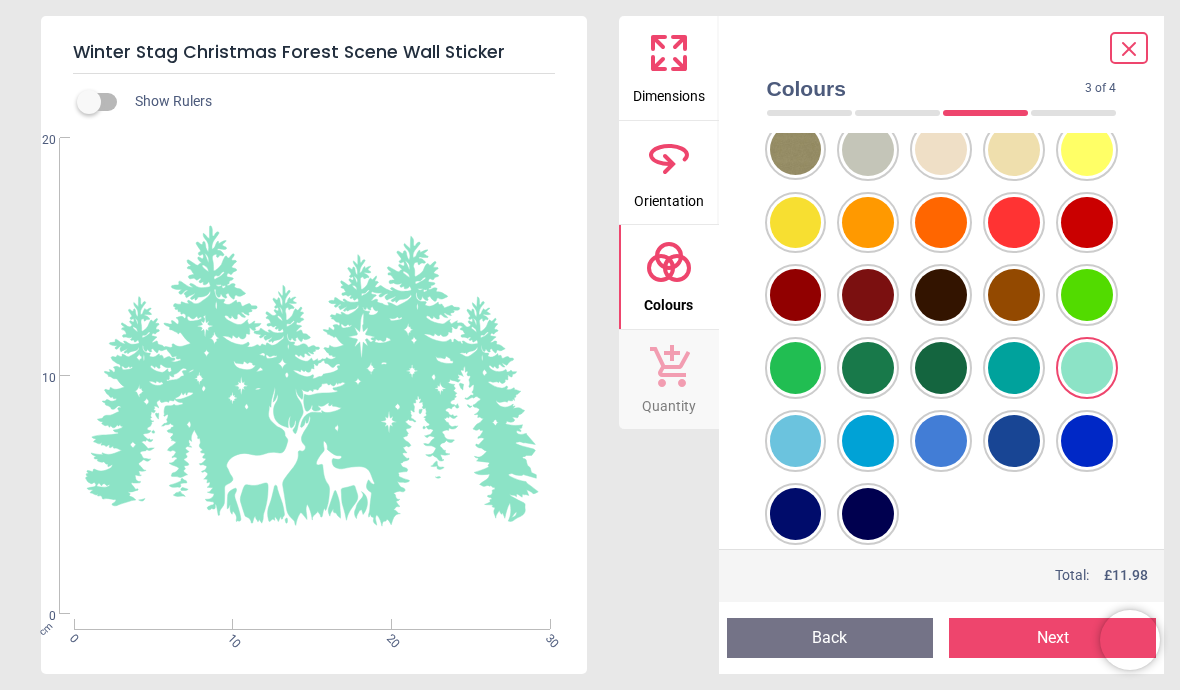 click 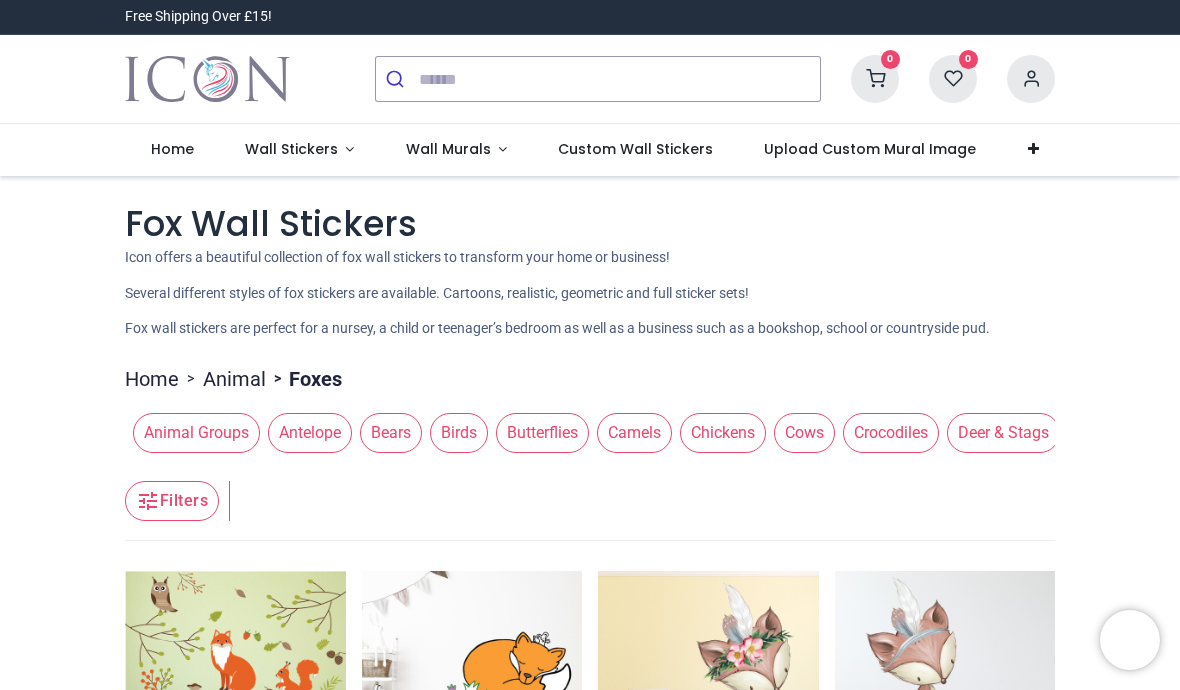 scroll, scrollTop: 0, scrollLeft: 0, axis: both 